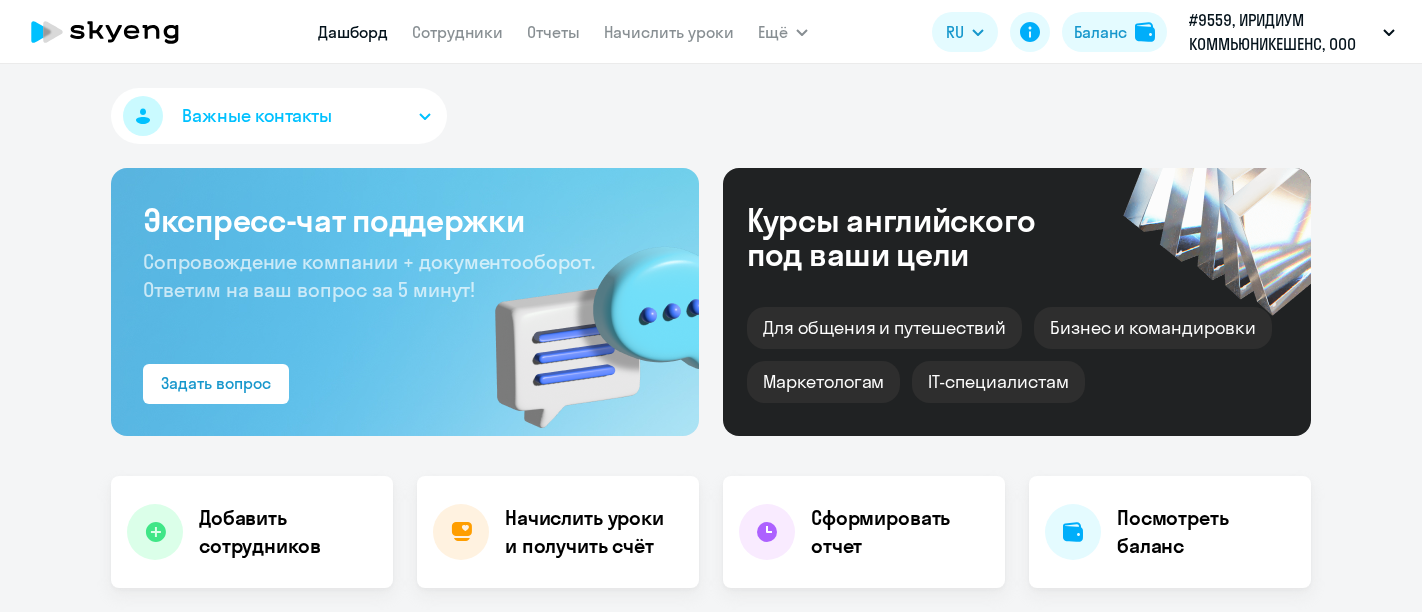 scroll, scrollTop: 0, scrollLeft: 0, axis: both 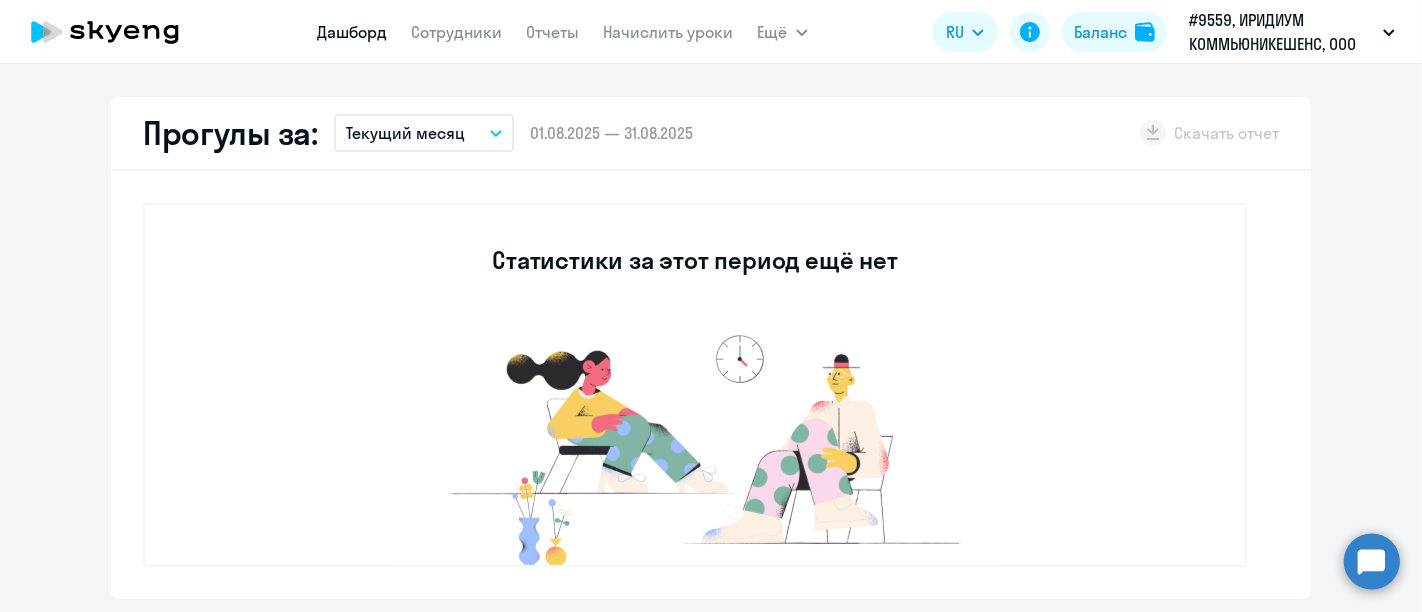 select on "30" 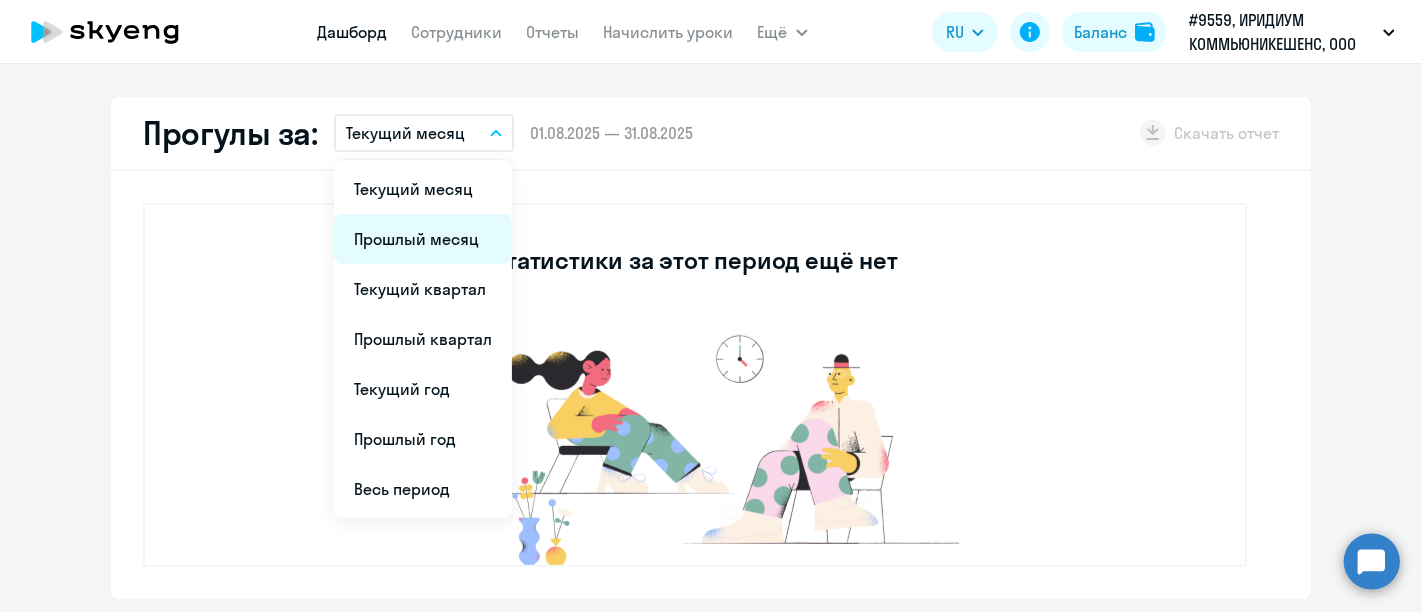 click on "Прошлый месяц" at bounding box center (423, 239) 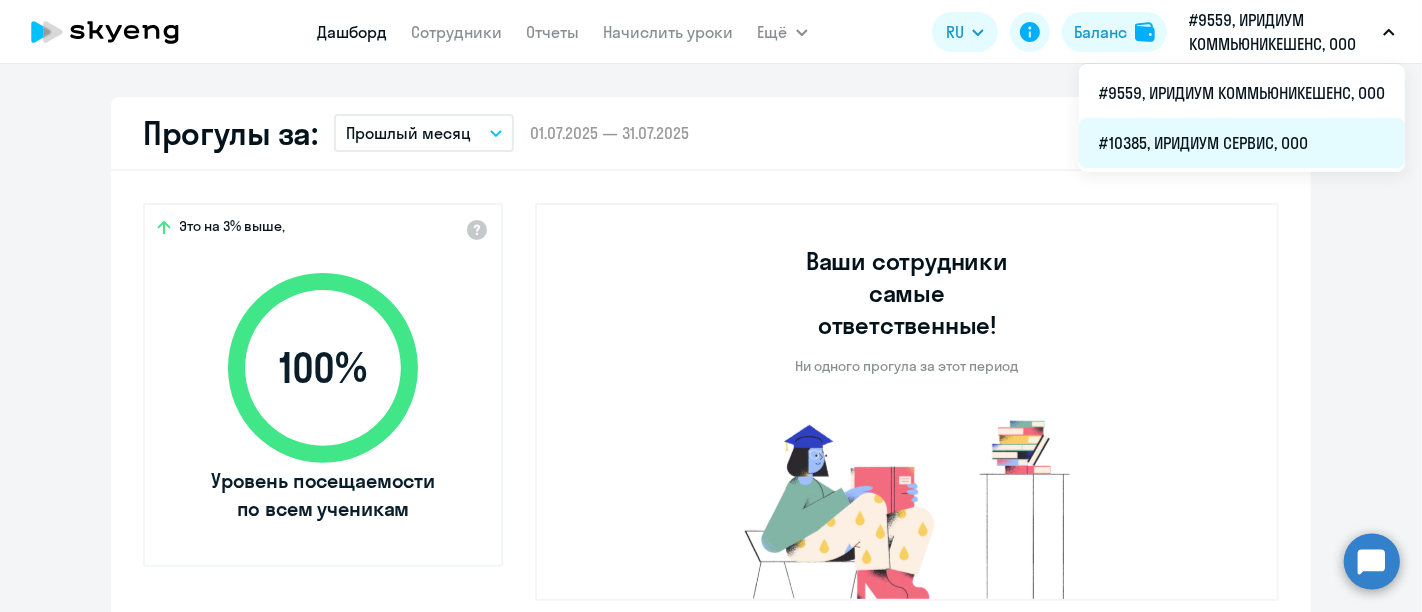 click on "#10385, ИРИДИУМ СЕРВИС, ООО" at bounding box center [1242, 143] 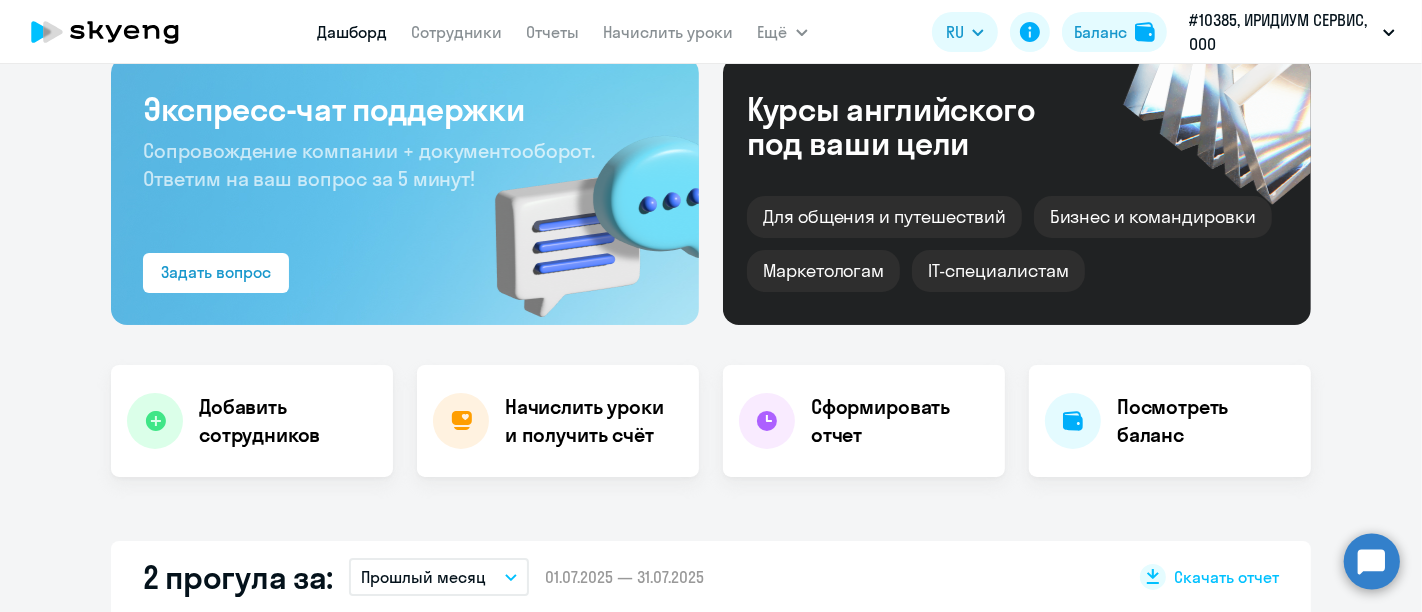 scroll, scrollTop: 0, scrollLeft: 0, axis: both 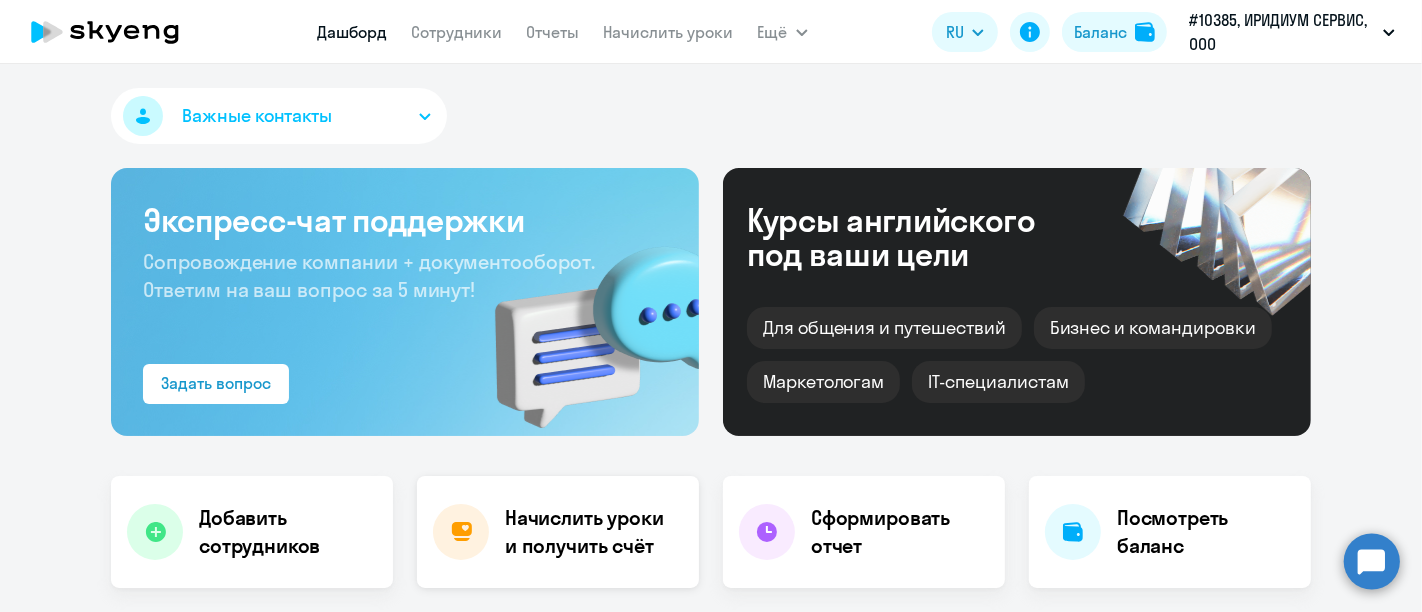 select on "30" 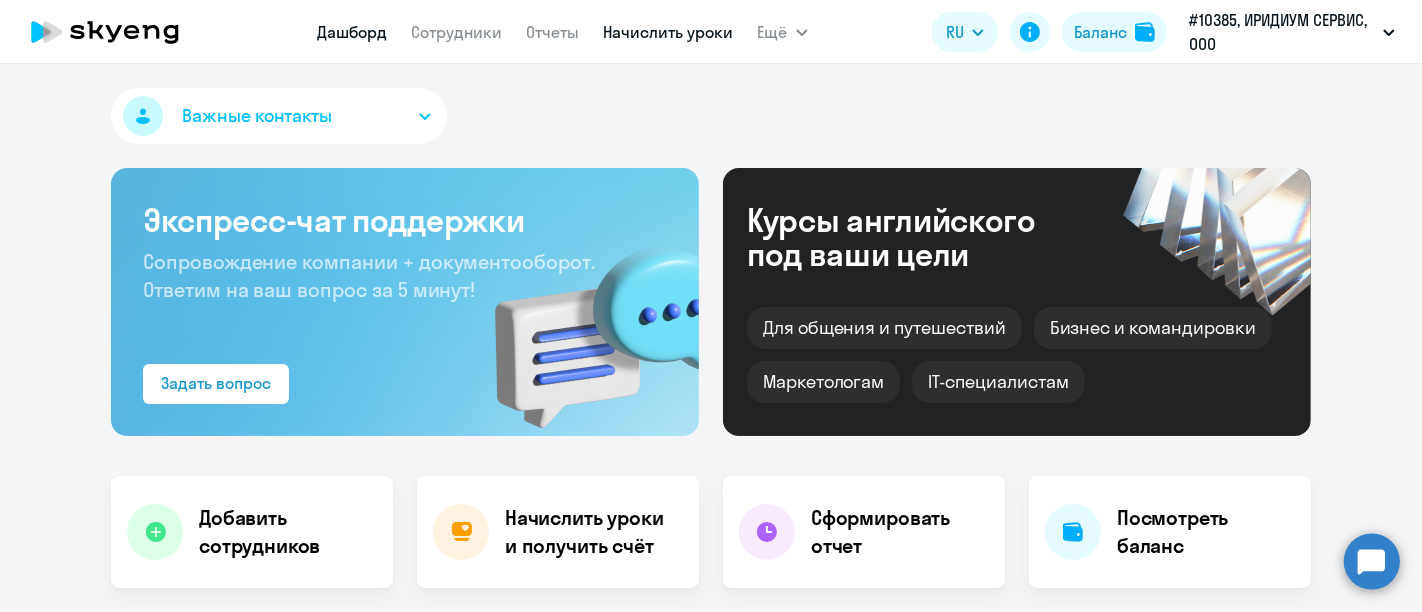 click on "Начислить уроки" at bounding box center [669, 32] 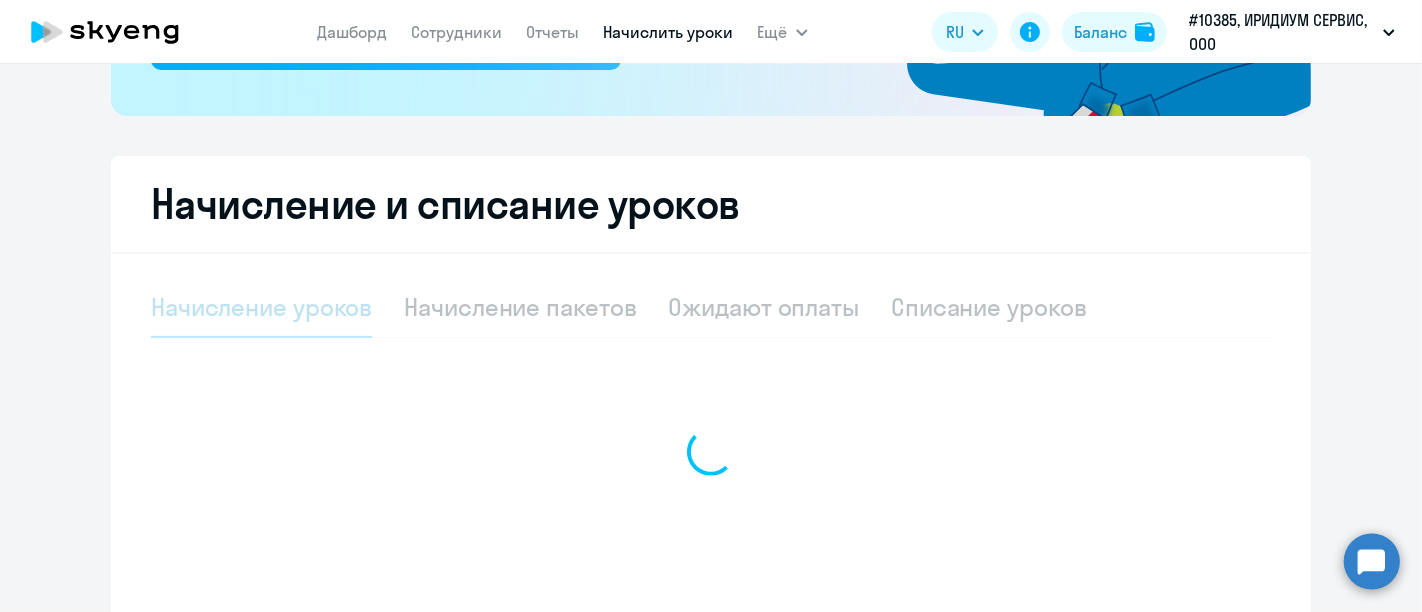select on "10" 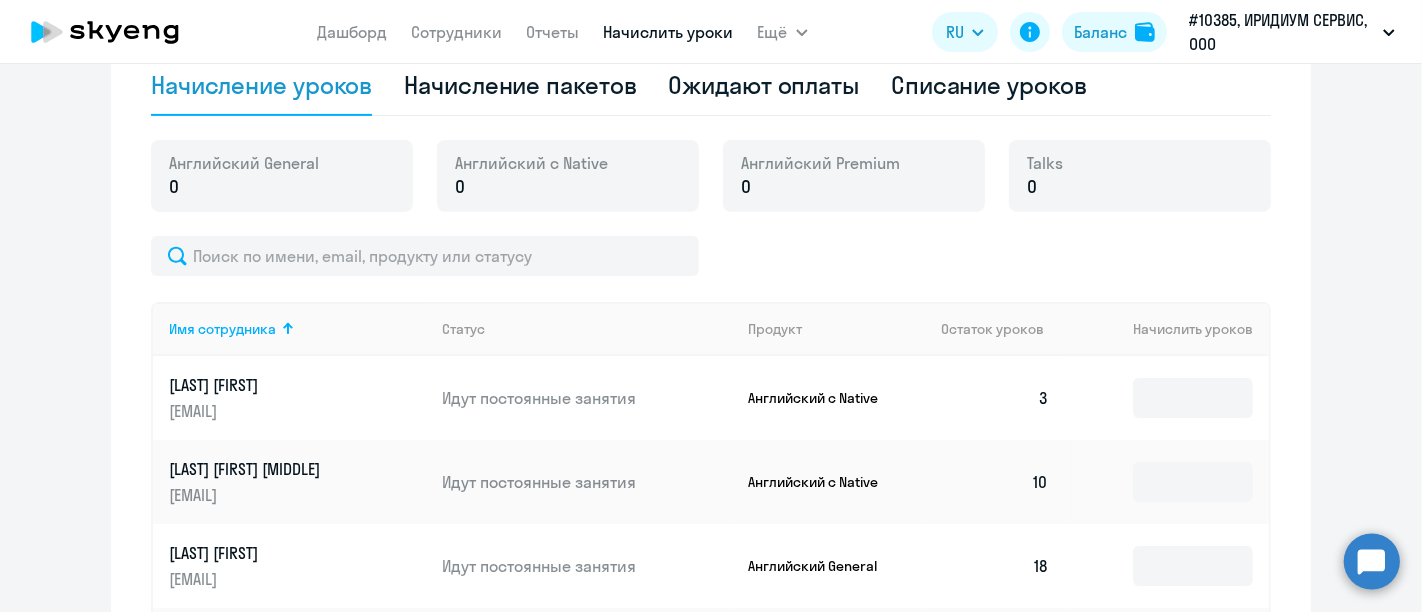 scroll, scrollTop: 777, scrollLeft: 0, axis: vertical 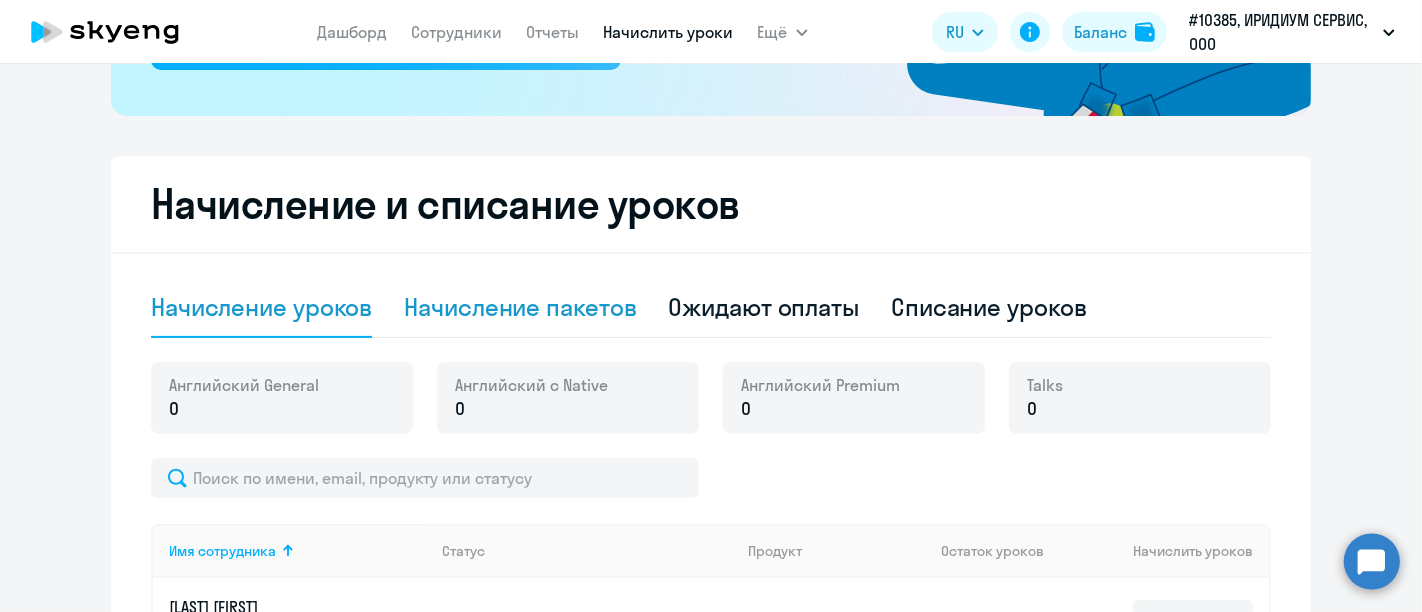 click on "Начисление пакетов" 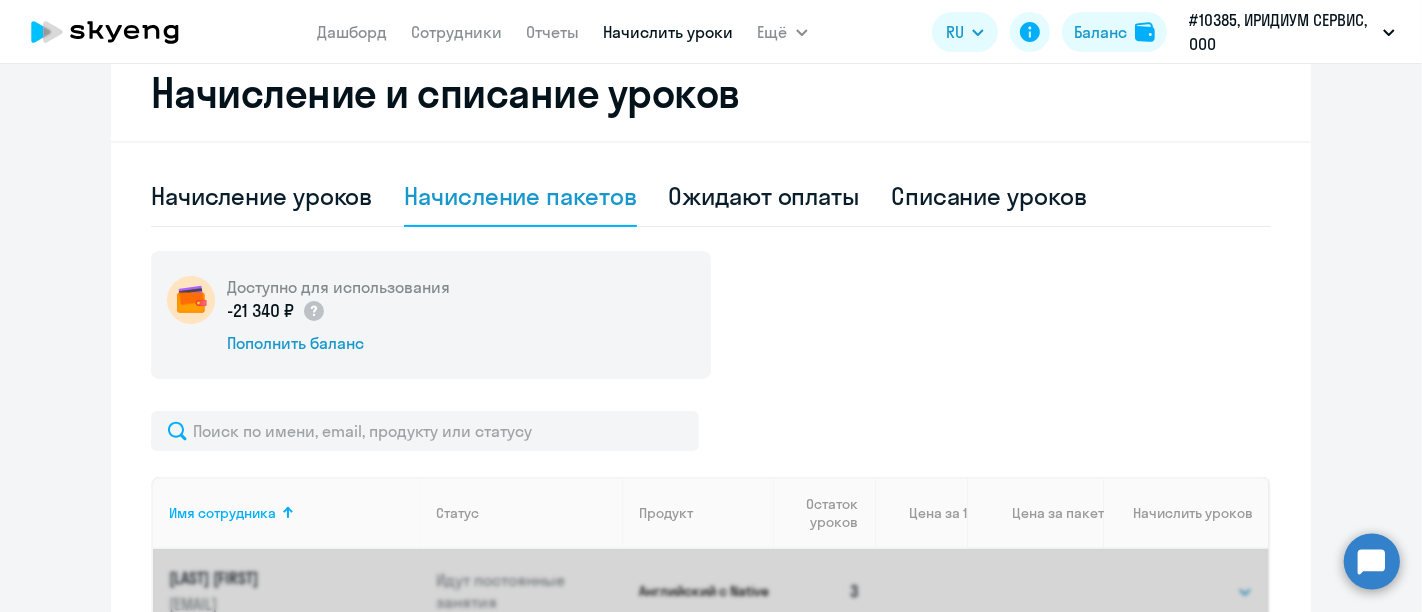 scroll, scrollTop: 666, scrollLeft: 0, axis: vertical 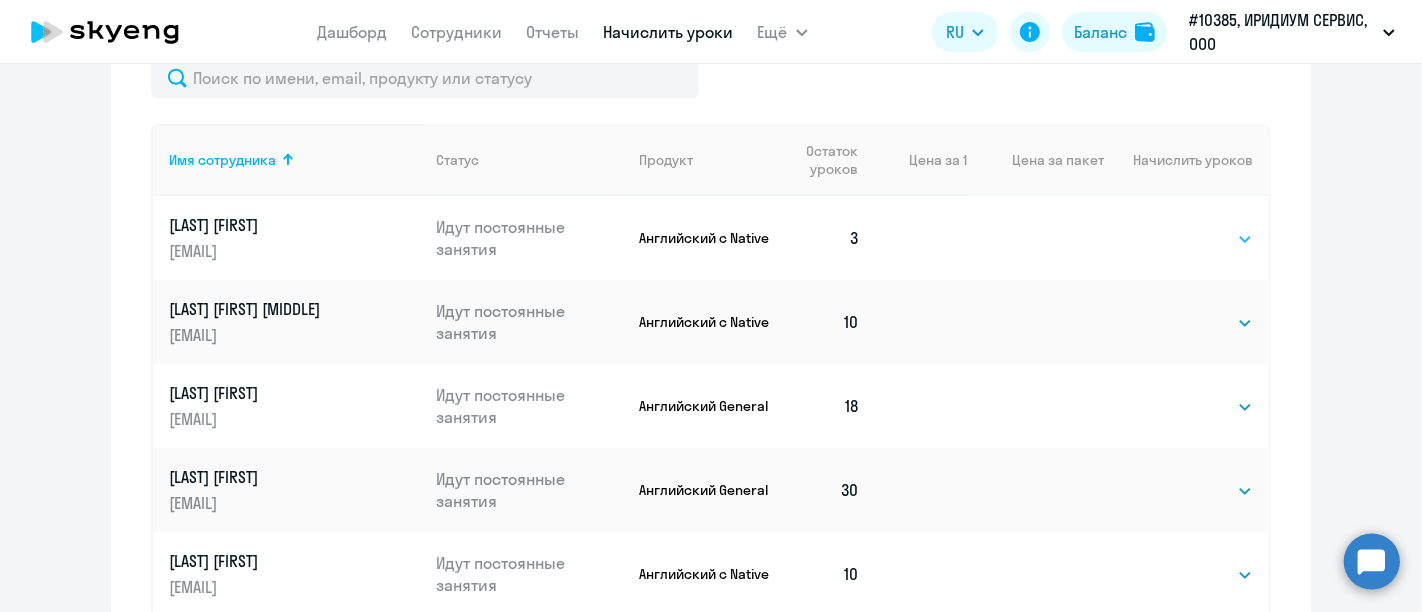 click on "Выбрать   4   8   16   32   64   96   128" 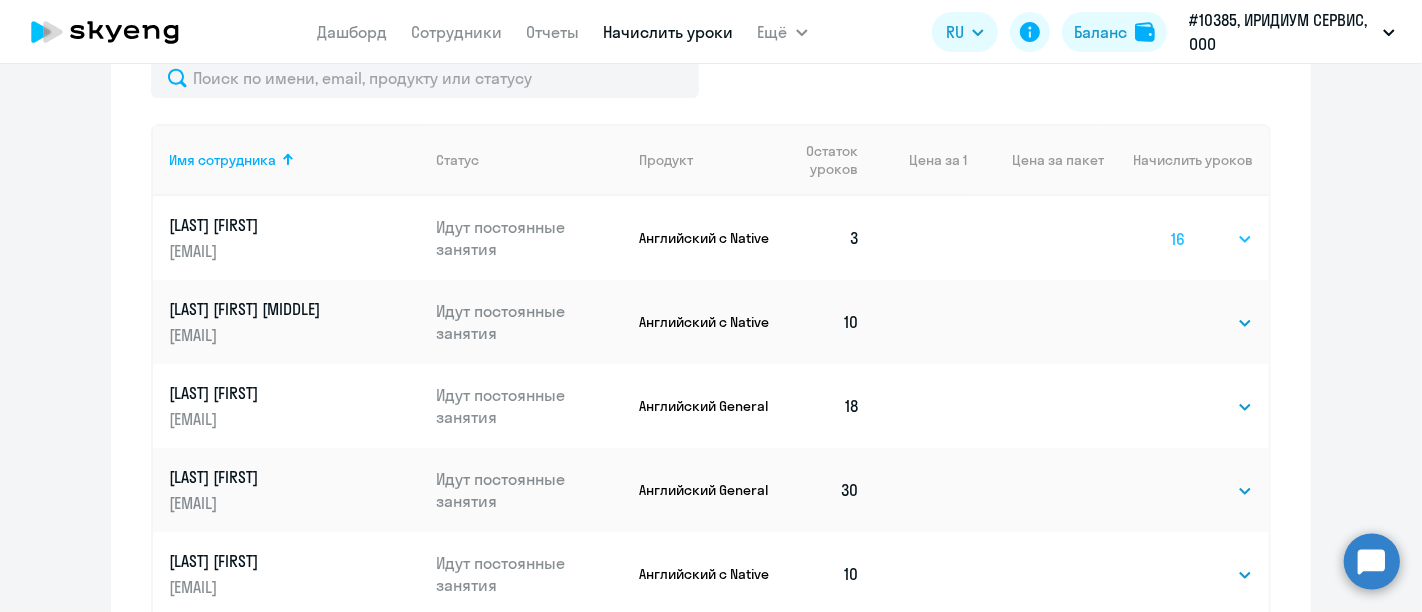 click on "Выбрать   4   8   16   32   64   96   128" 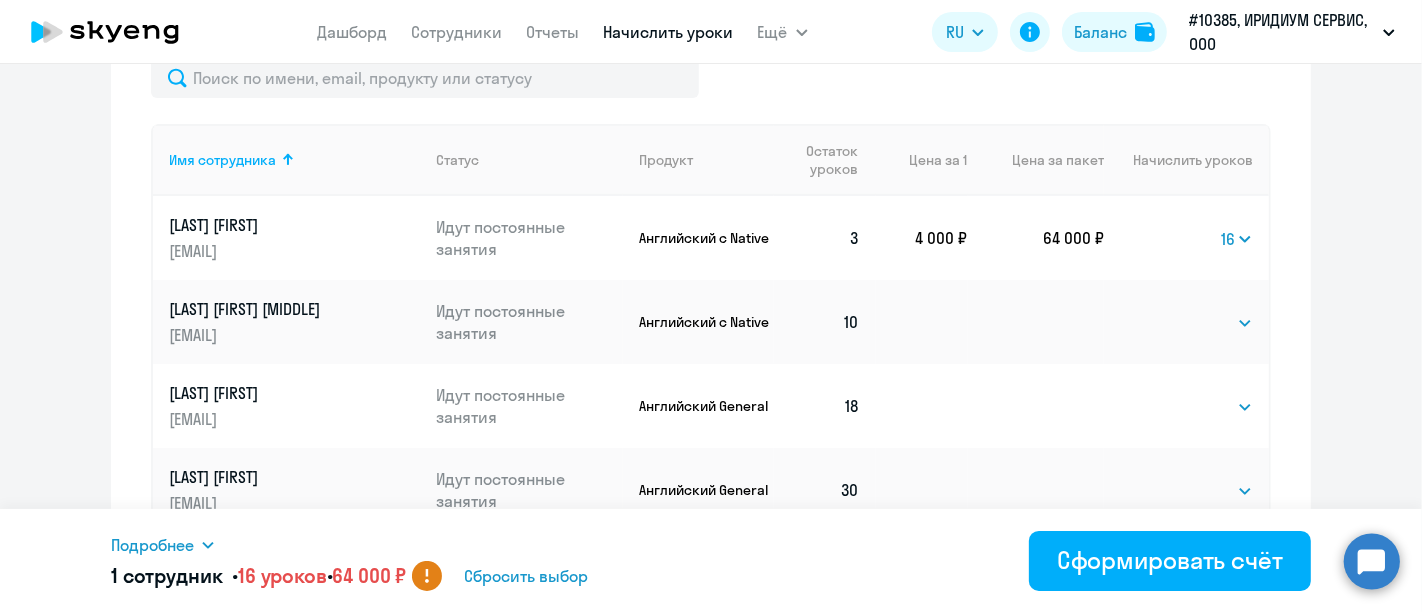 scroll, scrollTop: 197, scrollLeft: 0, axis: vertical 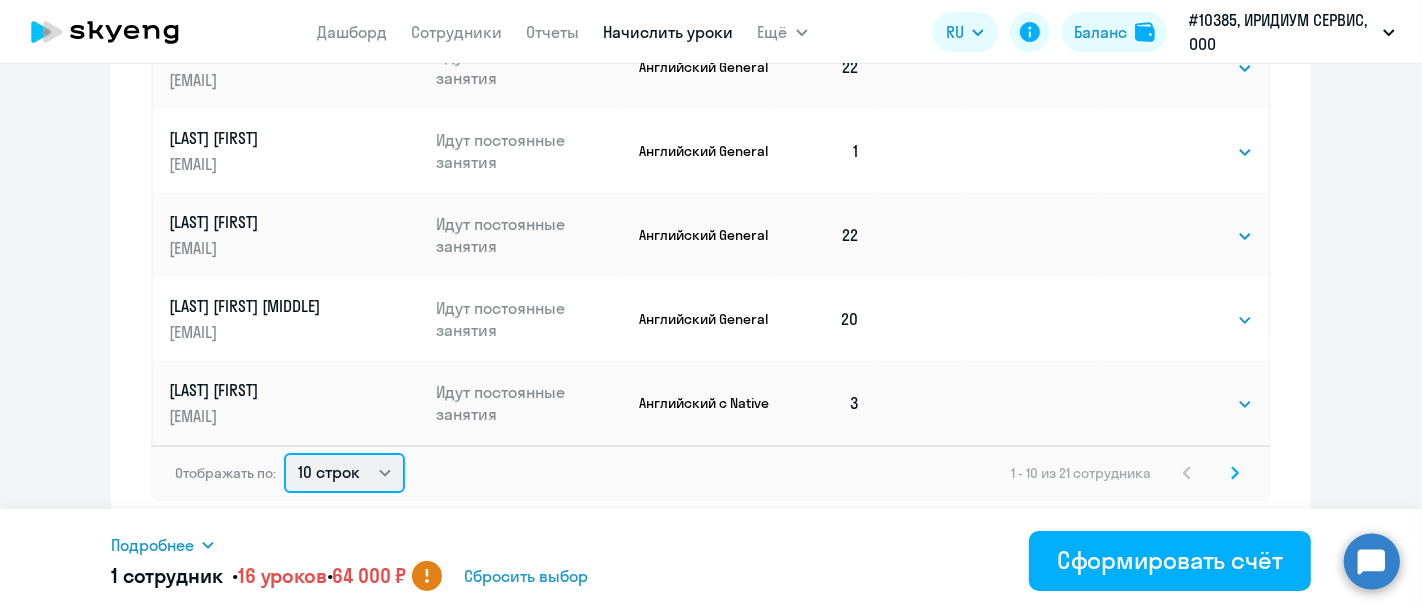 click on "10 строк   30 строк   50 строк" 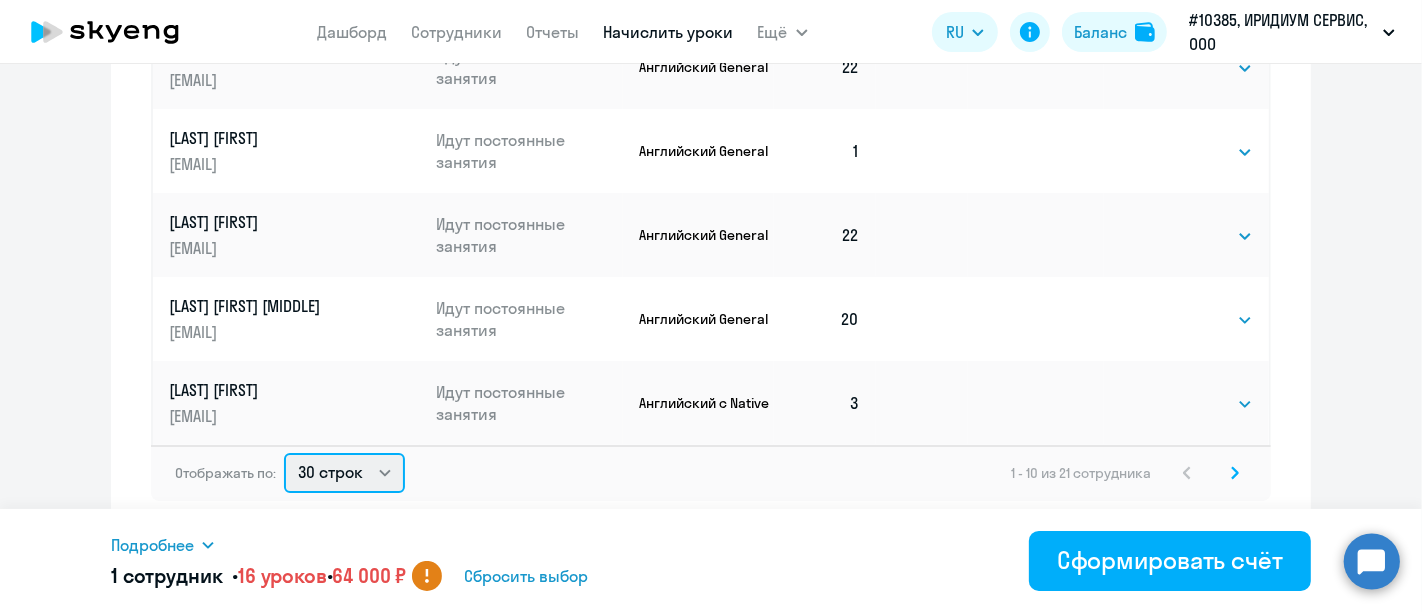 click on "10 строк   30 строк   50 строк" 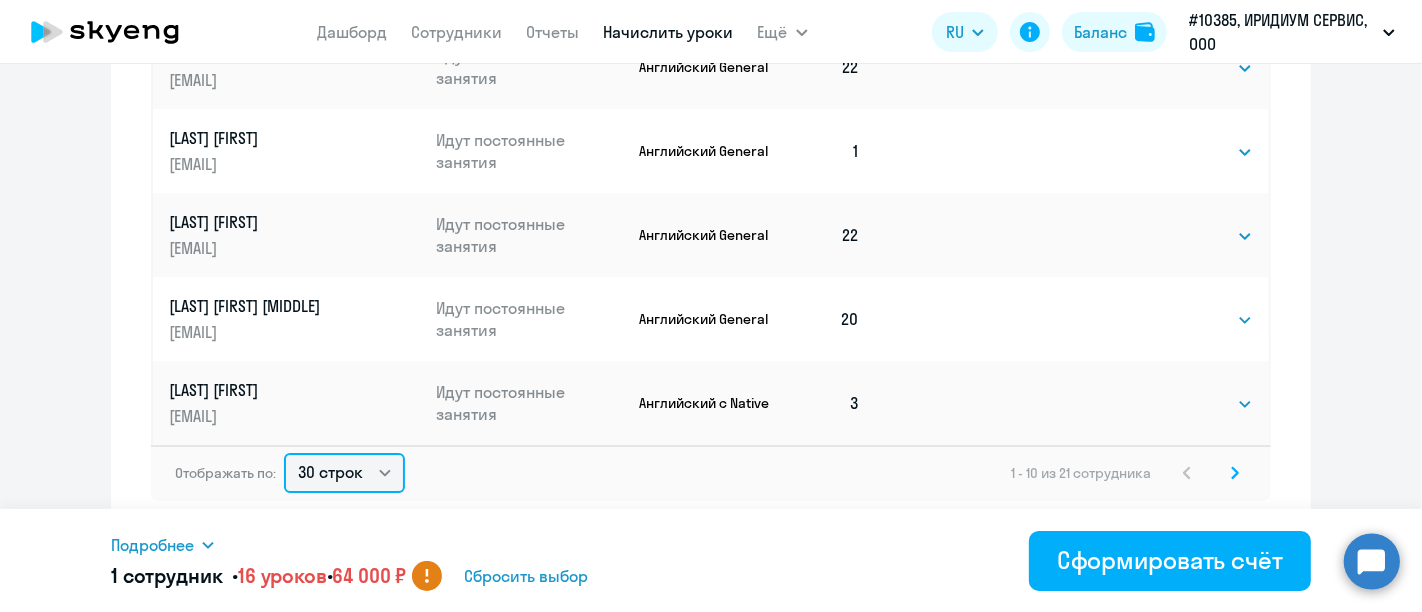 scroll, scrollTop: 0, scrollLeft: 0, axis: both 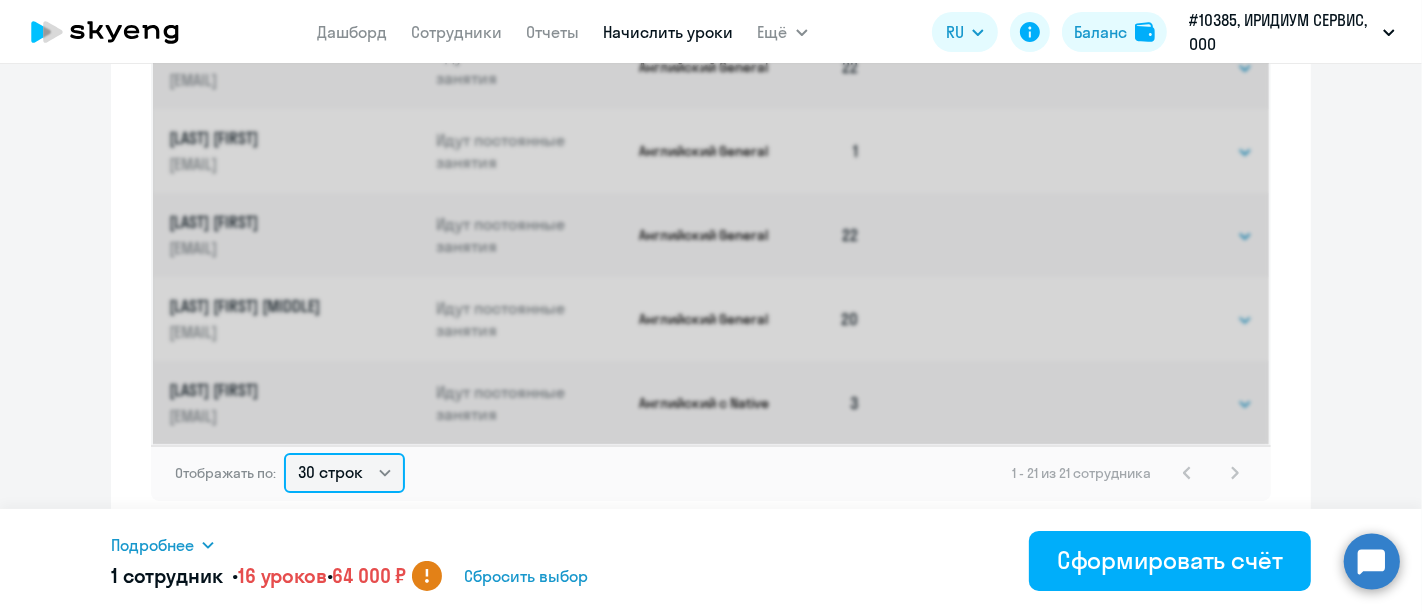 select on "16" 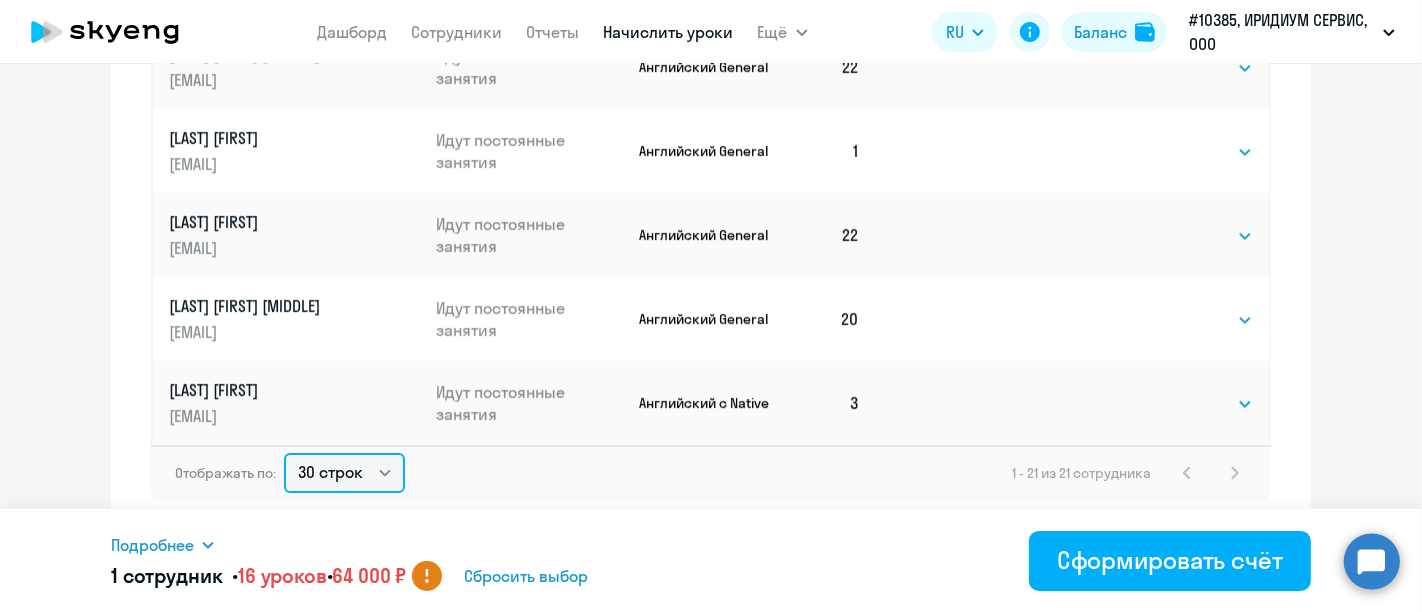 scroll, scrollTop: 797, scrollLeft: 0, axis: vertical 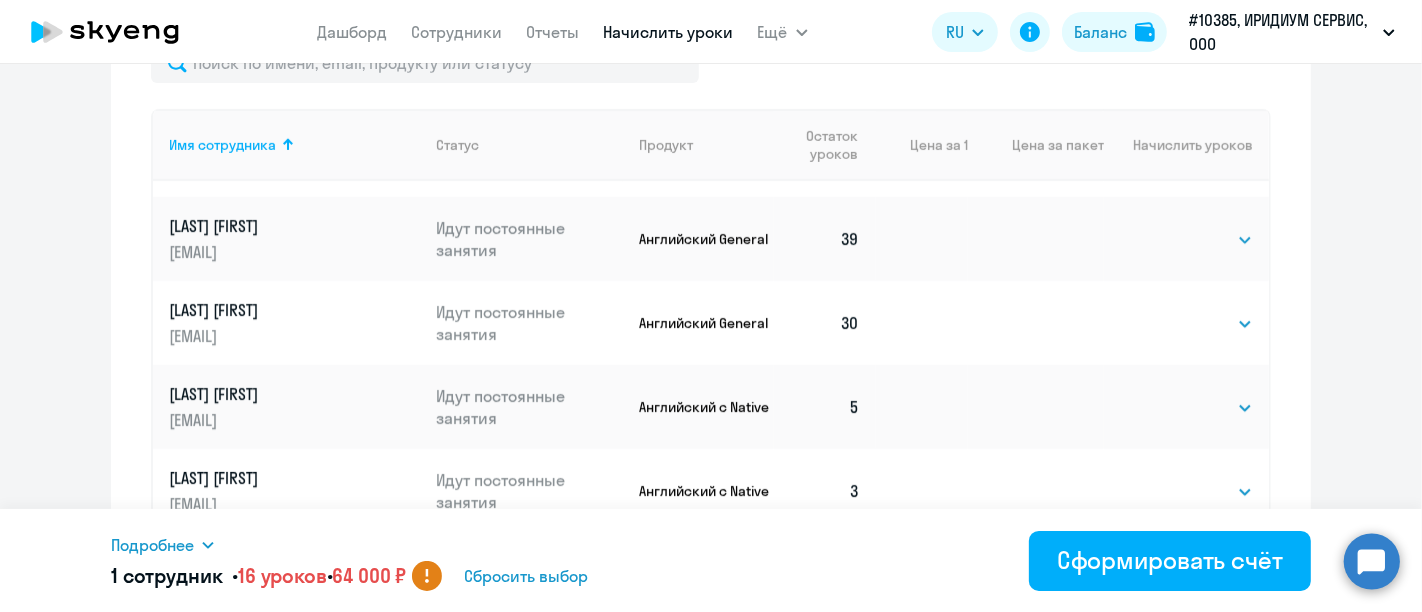drag, startPoint x: 1168, startPoint y: 249, endPoint x: 1175, endPoint y: 265, distance: 17.464249 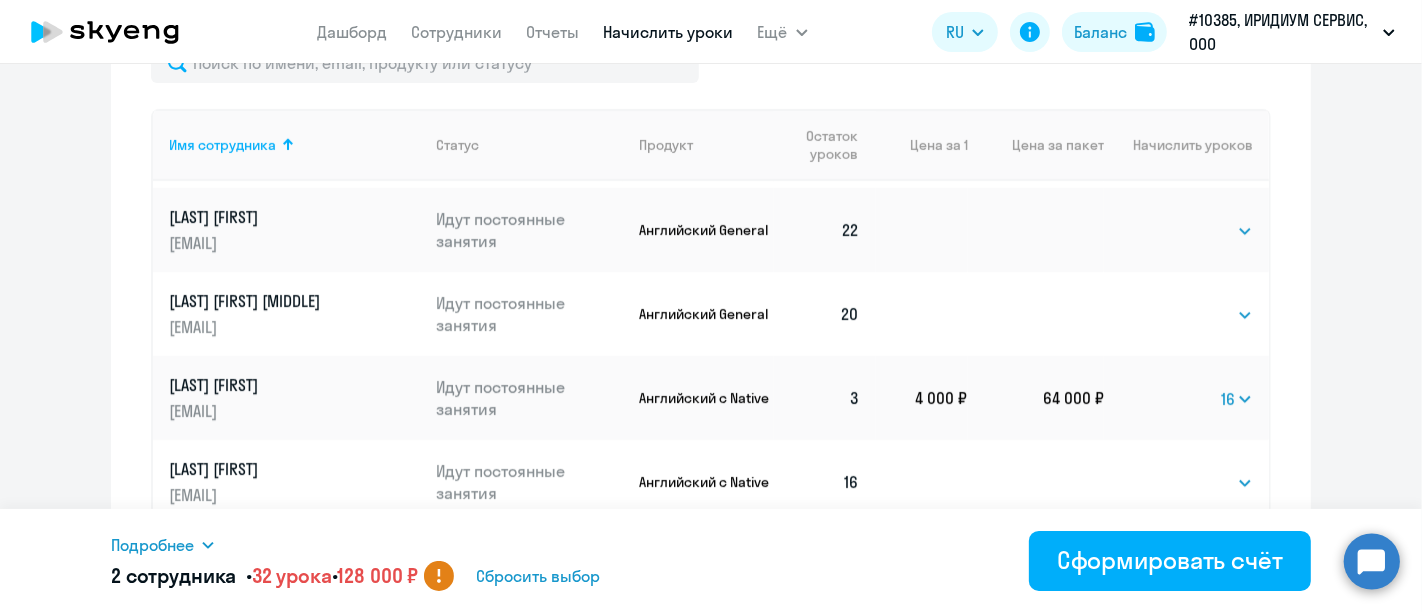 scroll, scrollTop: 584, scrollLeft: 0, axis: vertical 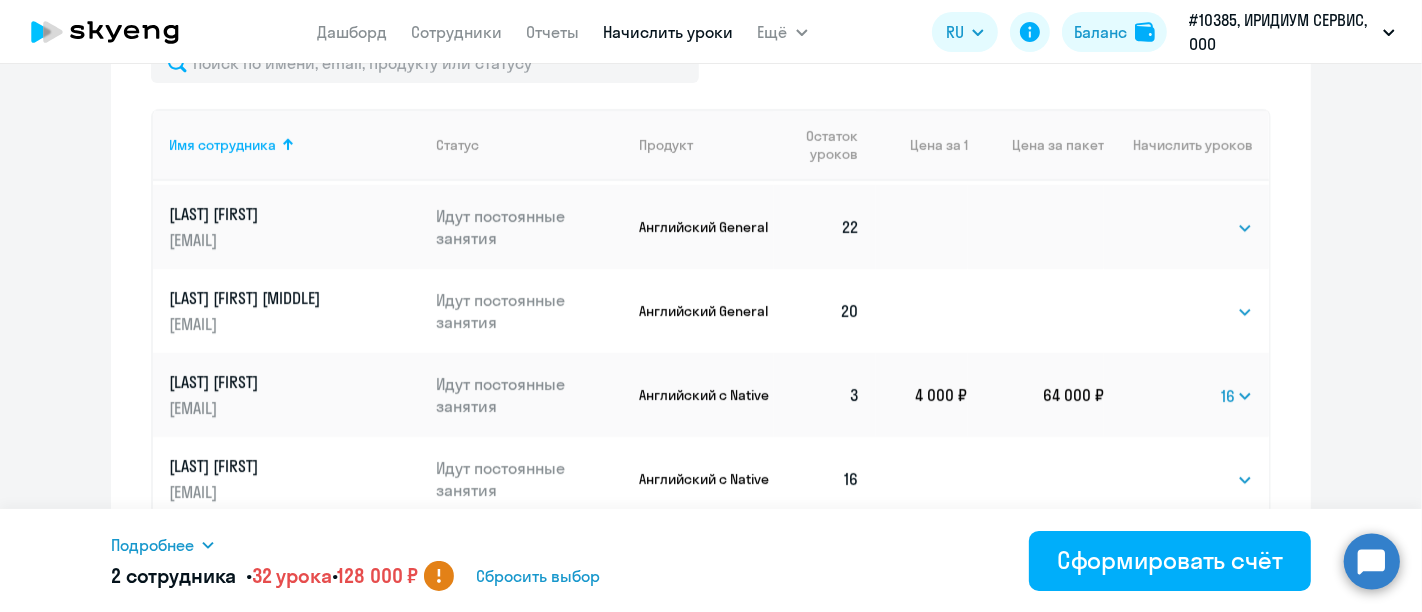 click on "Выбрать   4   8   16   32   64   96   128" 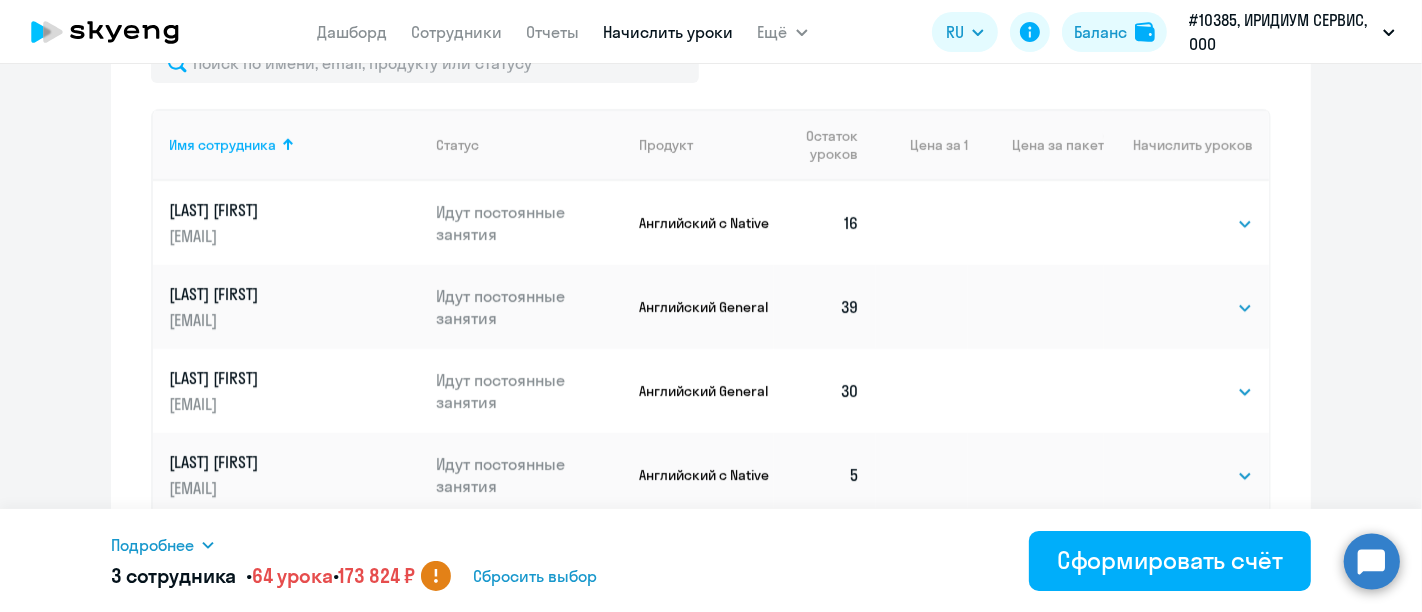 scroll, scrollTop: 900, scrollLeft: 0, axis: vertical 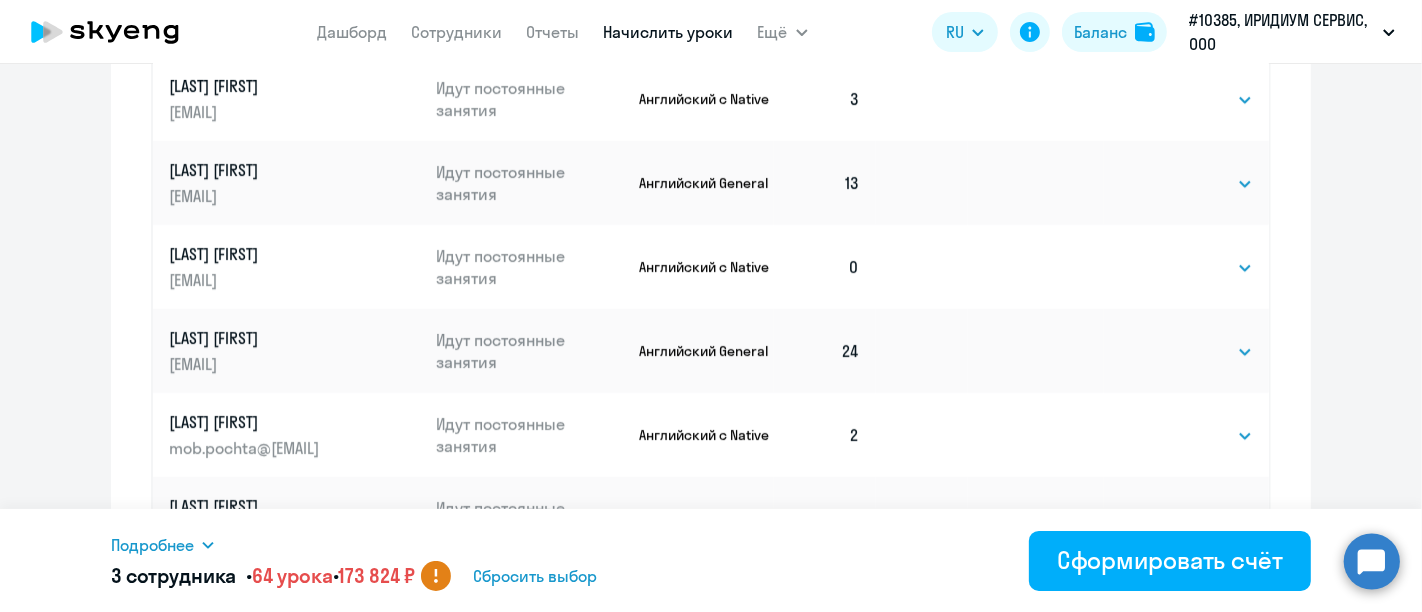click on "Выбрать   4   8   16   32   64   96   128" 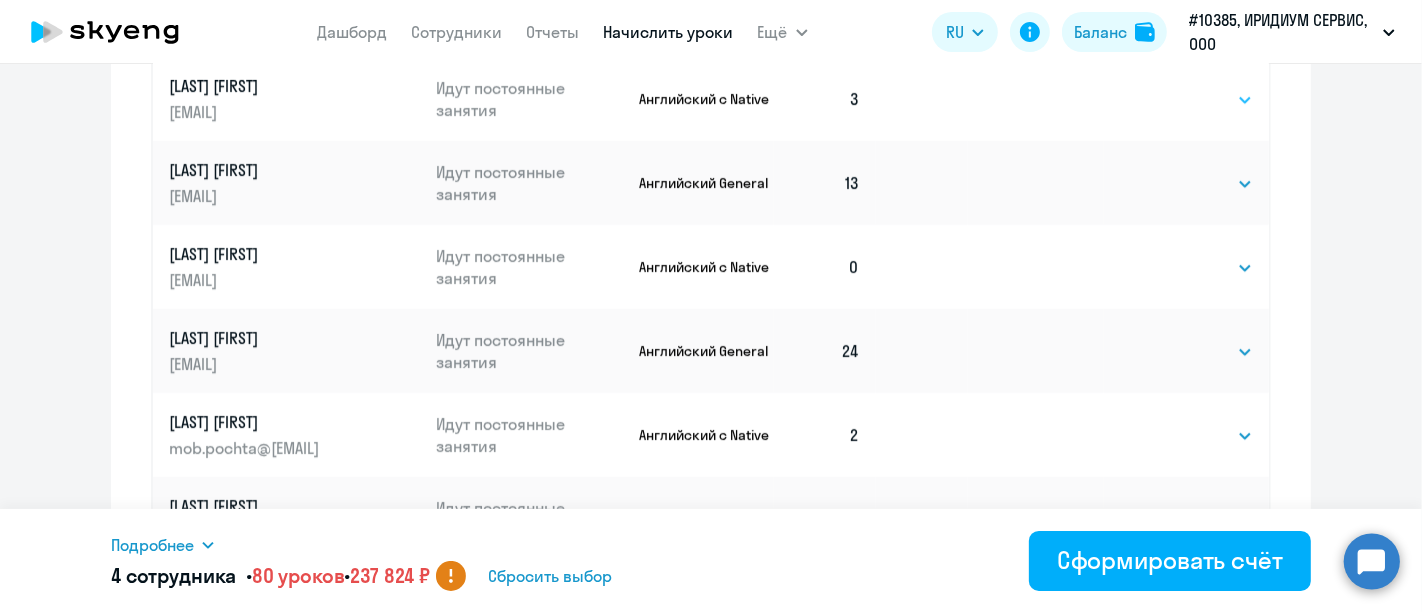click on "Выбрать   4   8   16   32   64   96   128" 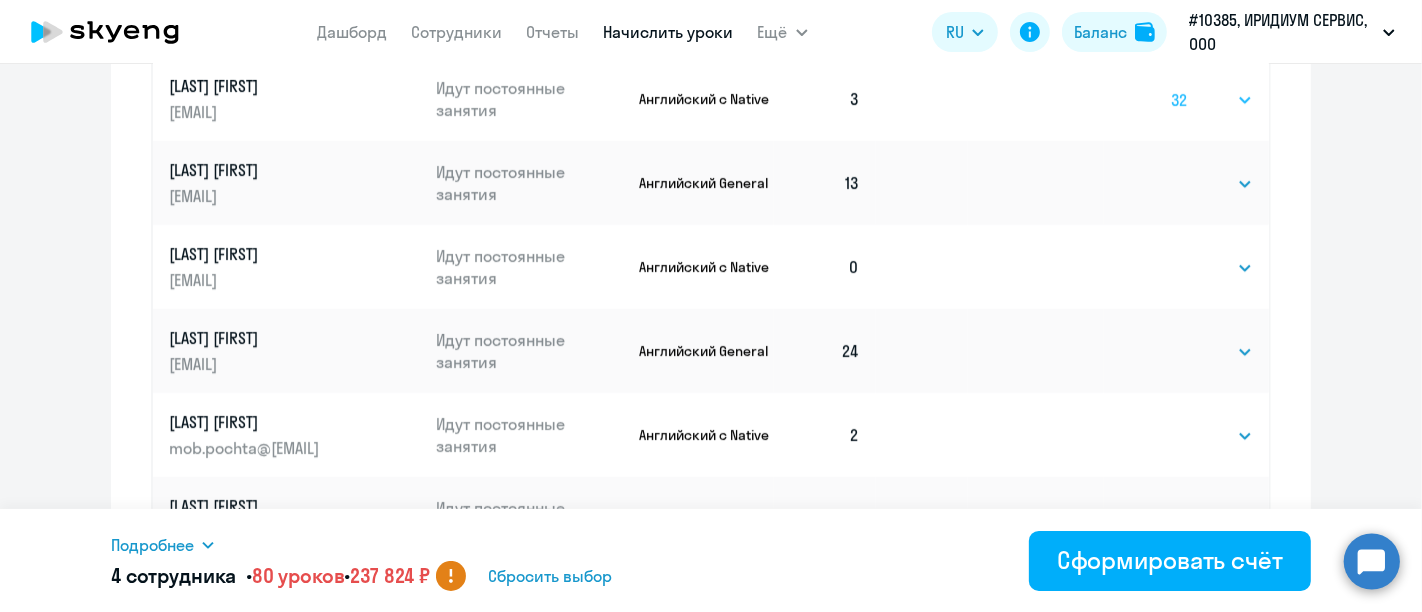 click on "Выбрать   4   8   16   32   64   96   128" 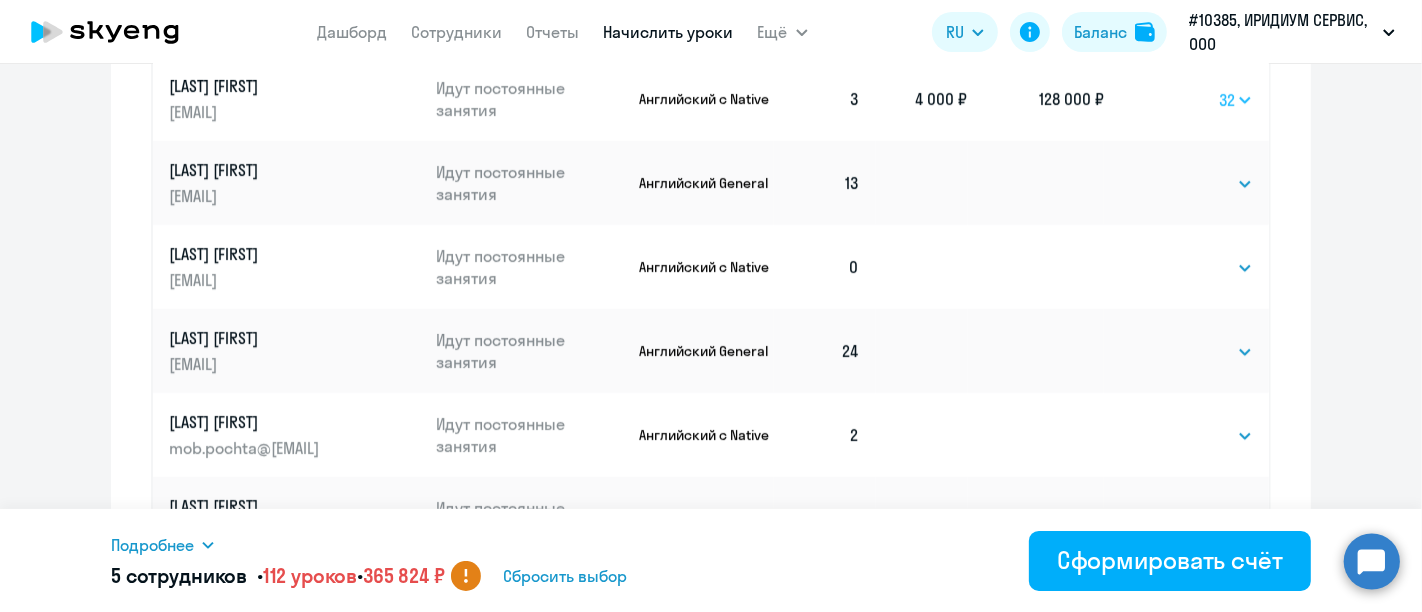 click on "Выбрать   4   8   16   32   64   96   128" 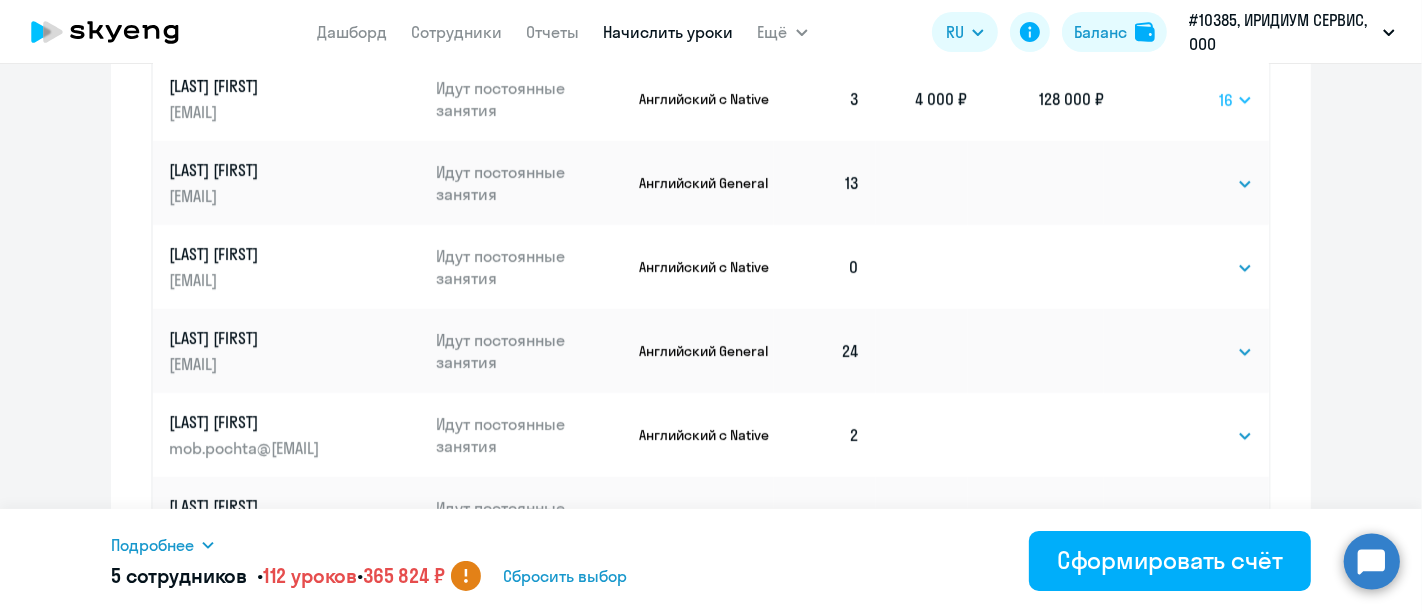click on "Выбрать   4   8   16   32   64   96   128" 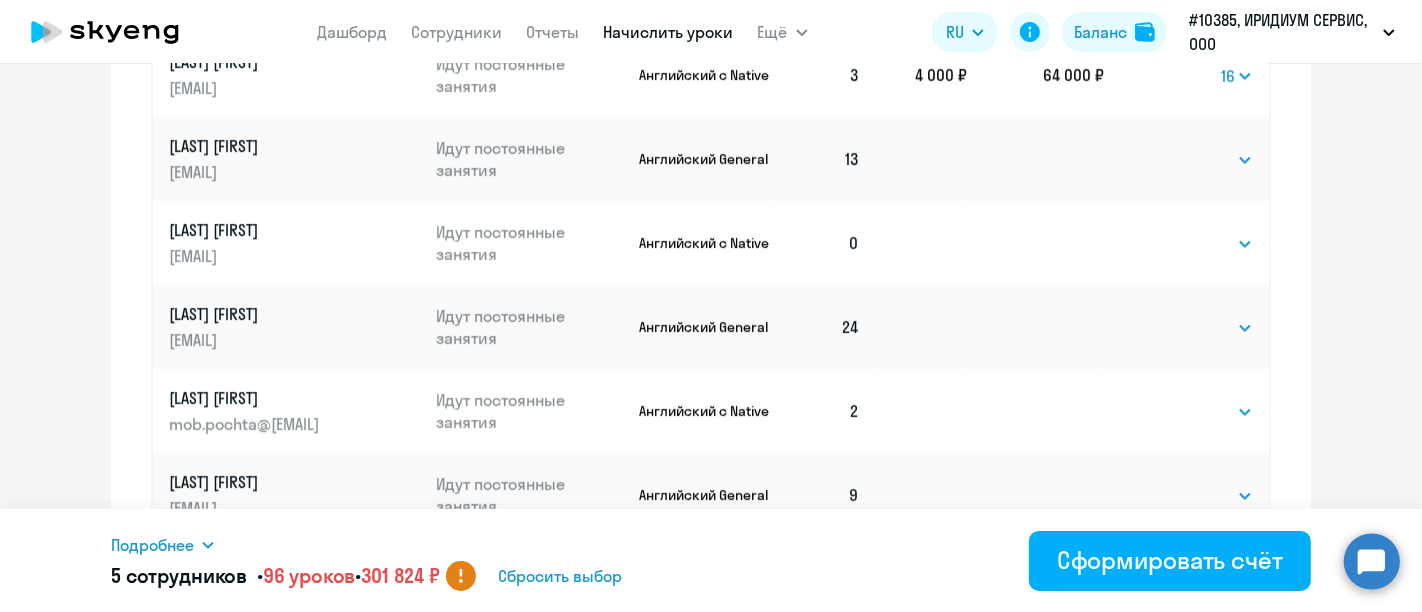 scroll, scrollTop: 1250, scrollLeft: 0, axis: vertical 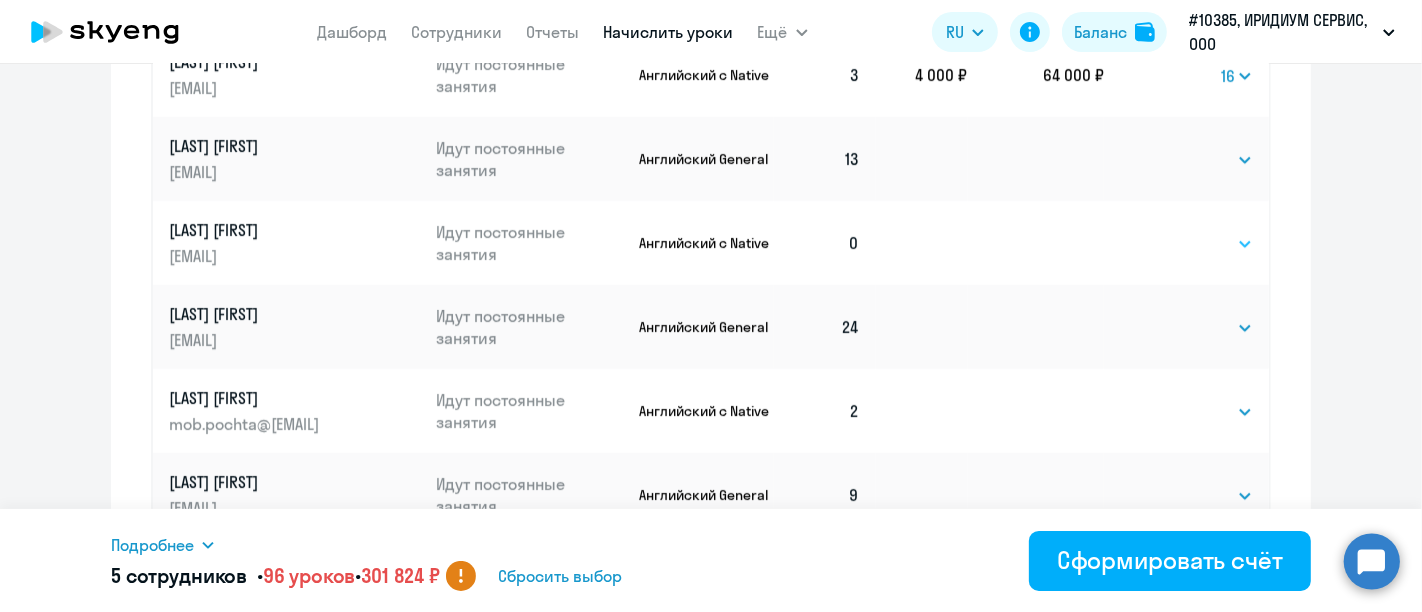 click on "Выбрать   4   8   16   32   64   96   128" 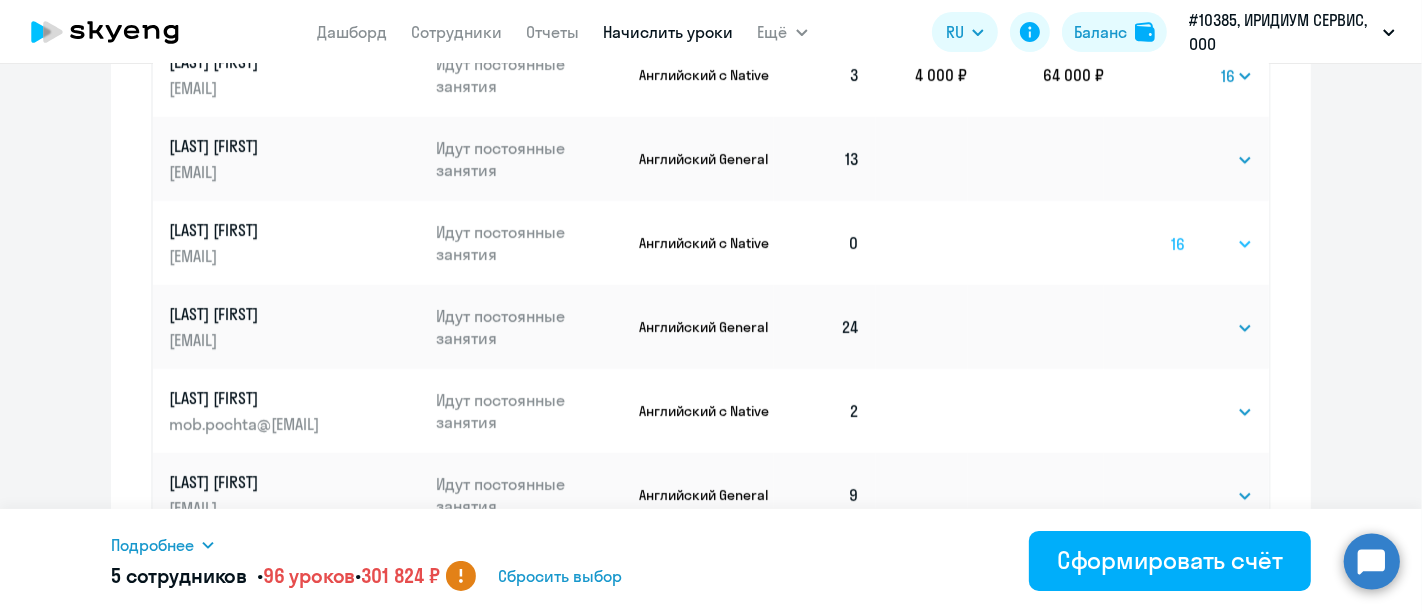 click on "Выбрать   4   8   16   32   64   96   128" 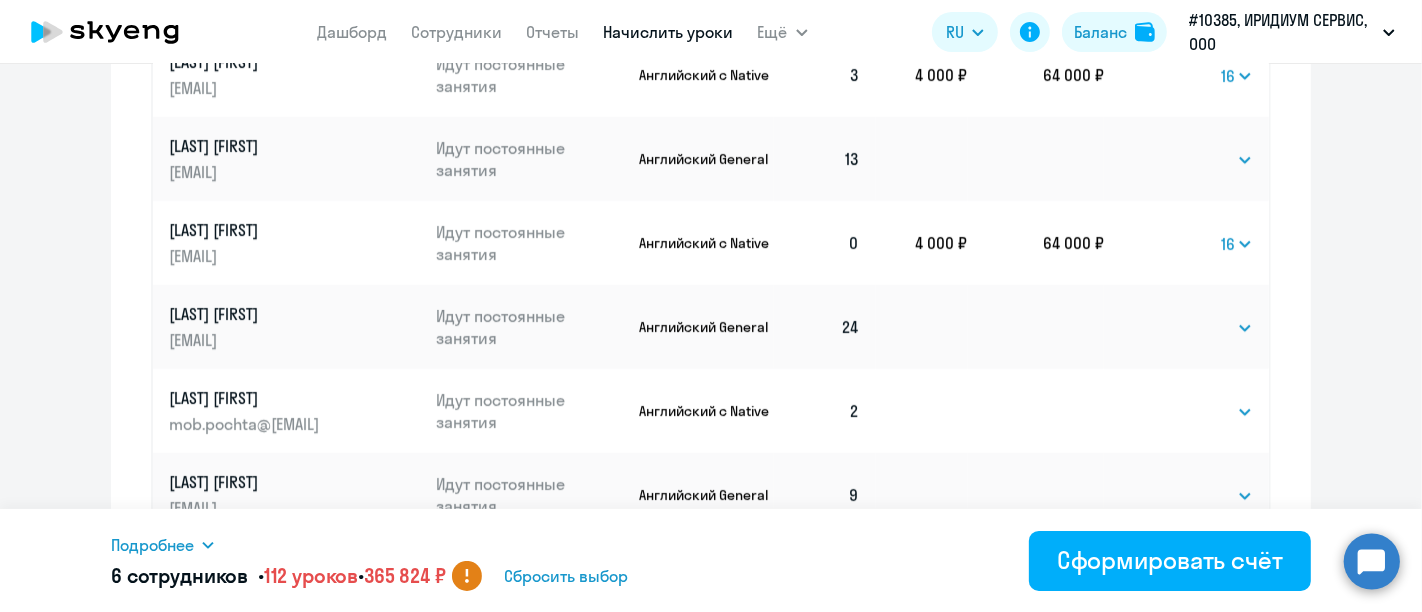scroll, scrollTop: 1342, scrollLeft: 0, axis: vertical 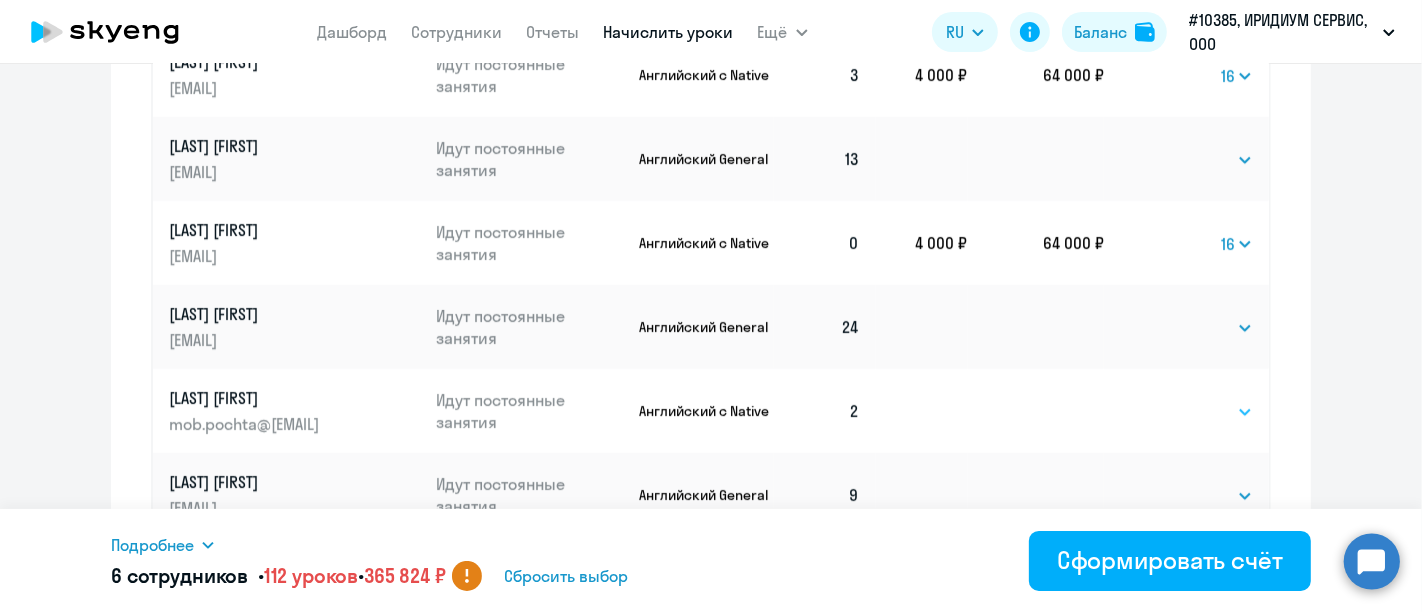 click on "Выбрать   4   8   16   32   64   96   128" 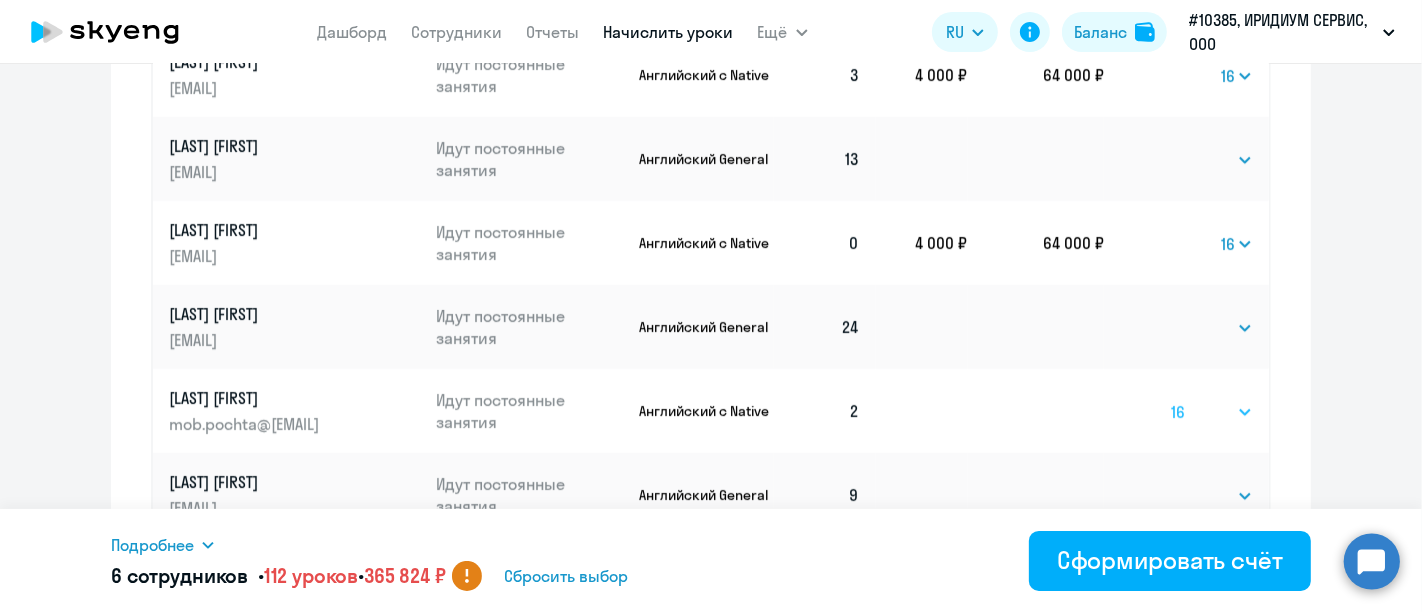 click on "Выбрать   4   8   16   32   64   96   128" 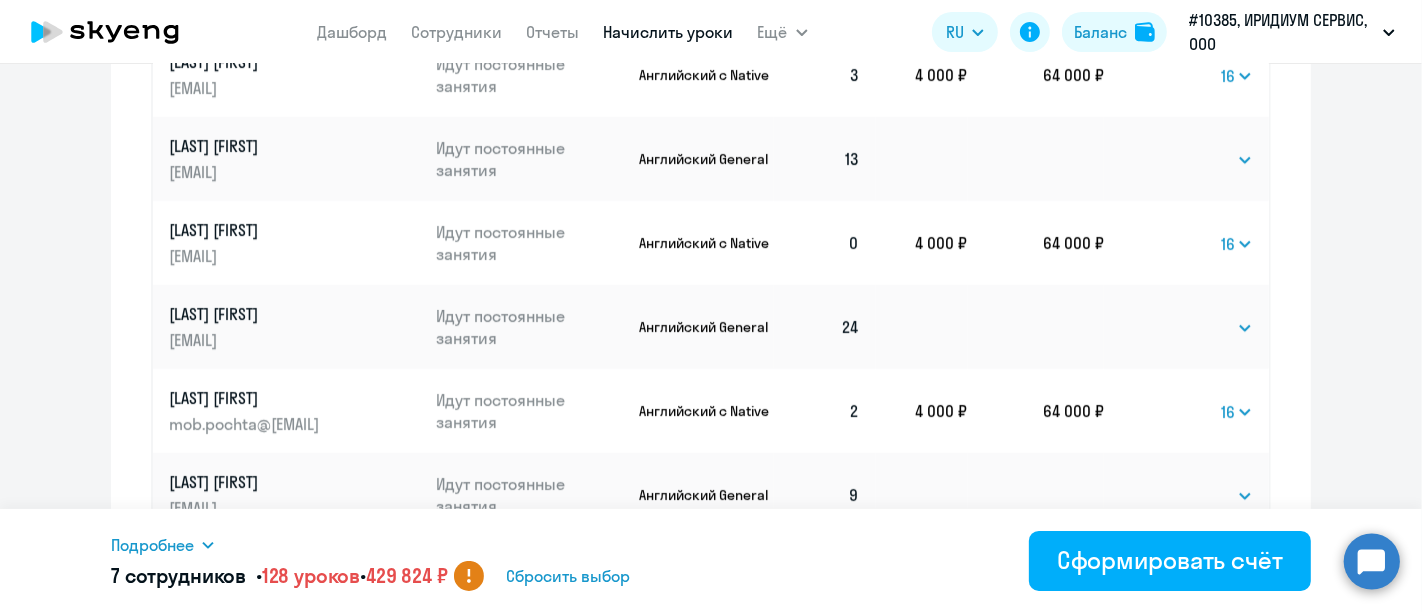 click on "Выбрать   4   8   16   32   64   96   128   Выбрать" 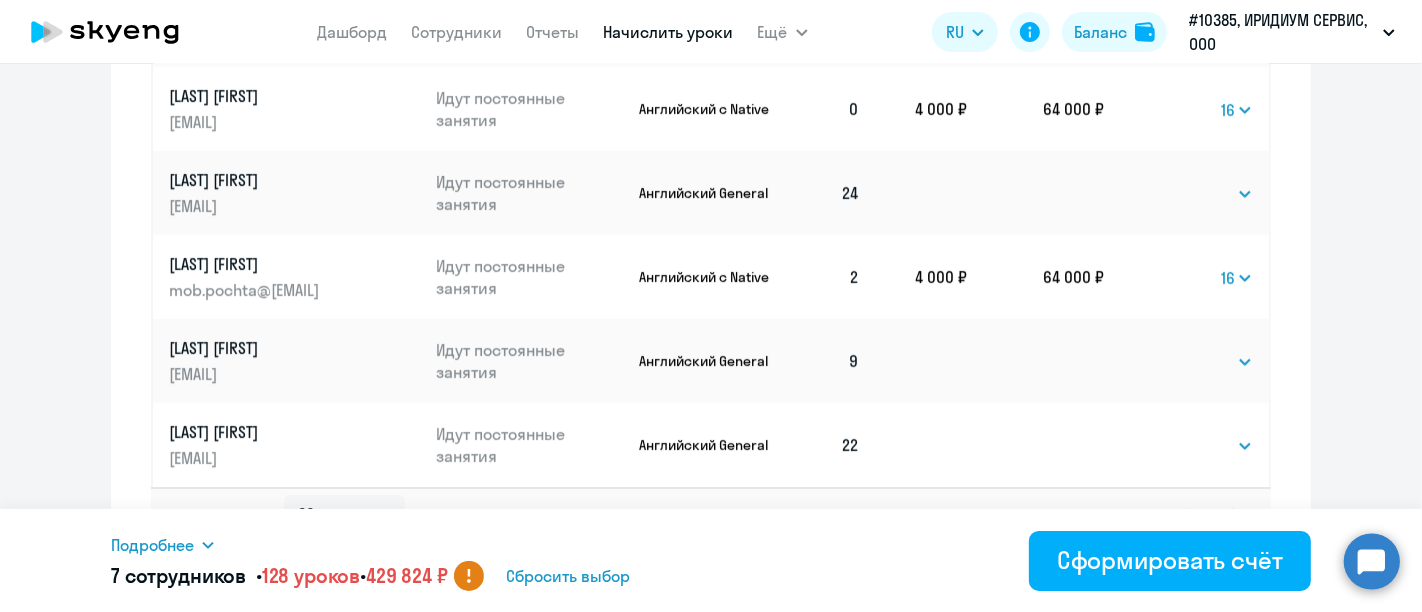 scroll, scrollTop: 1499, scrollLeft: 0, axis: vertical 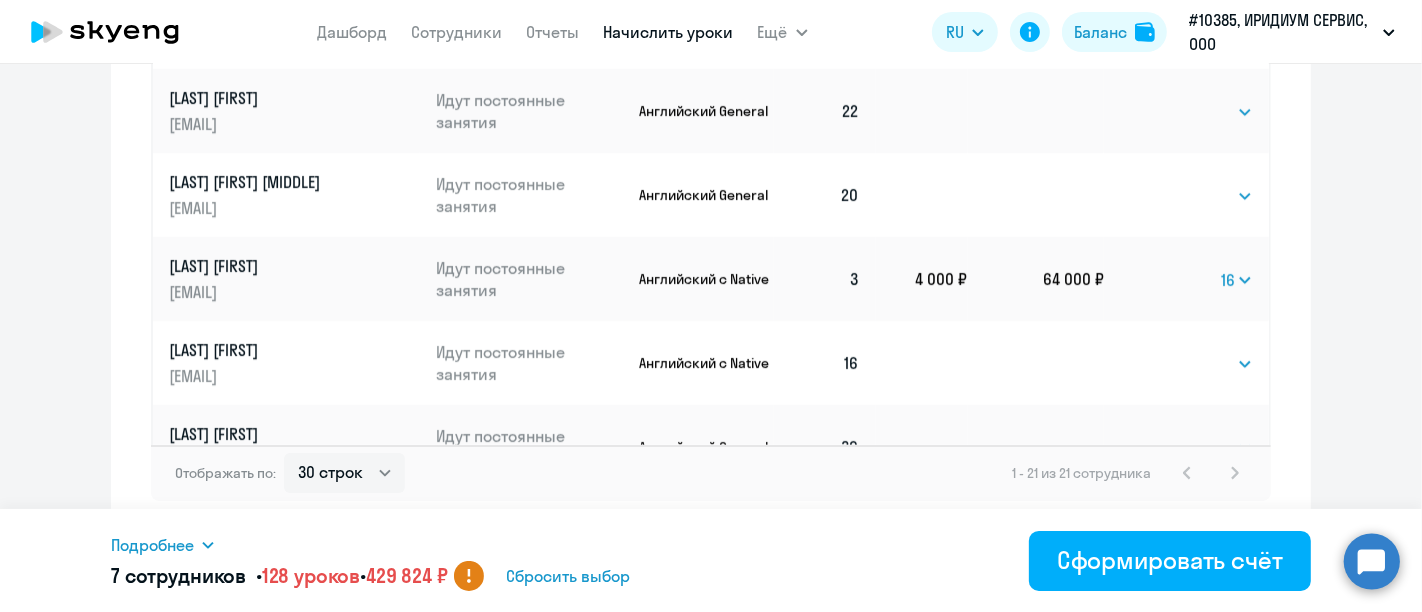 drag, startPoint x: 1252, startPoint y: 238, endPoint x: 1339, endPoint y: 403, distance: 186.5315 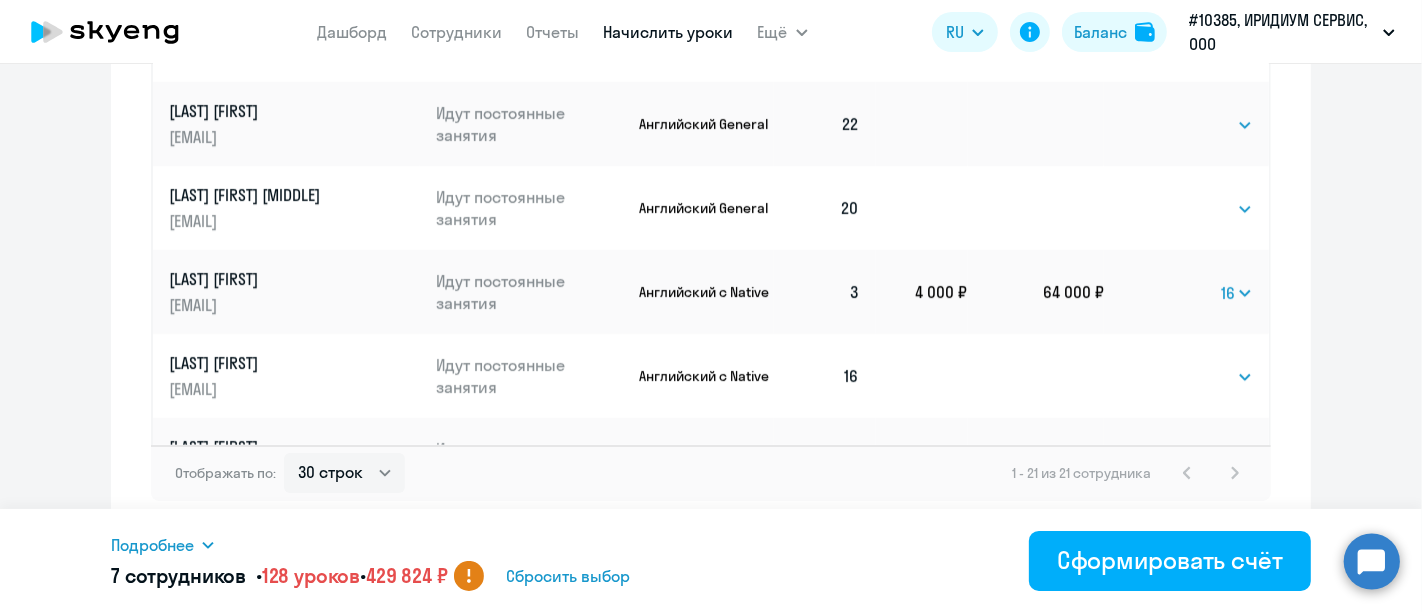 scroll, scrollTop: 0, scrollLeft: 0, axis: both 